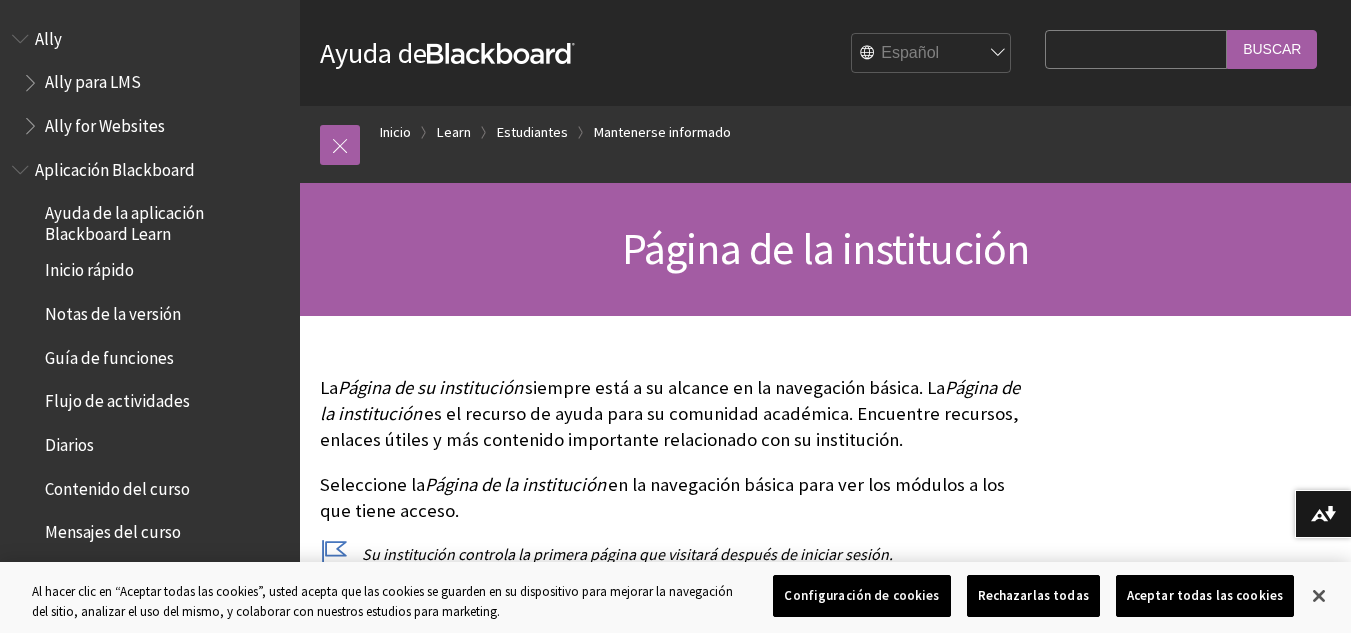 scroll, scrollTop: 0, scrollLeft: 0, axis: both 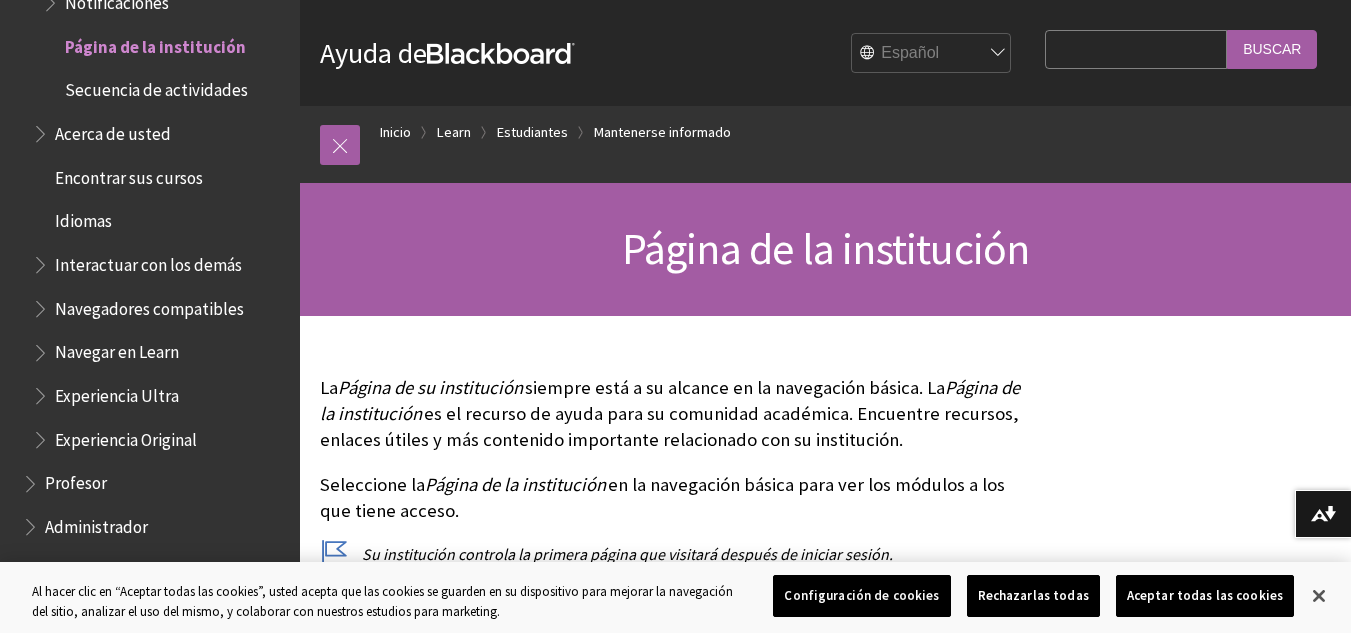click on "Configuración de cookies" at bounding box center [861, 596] 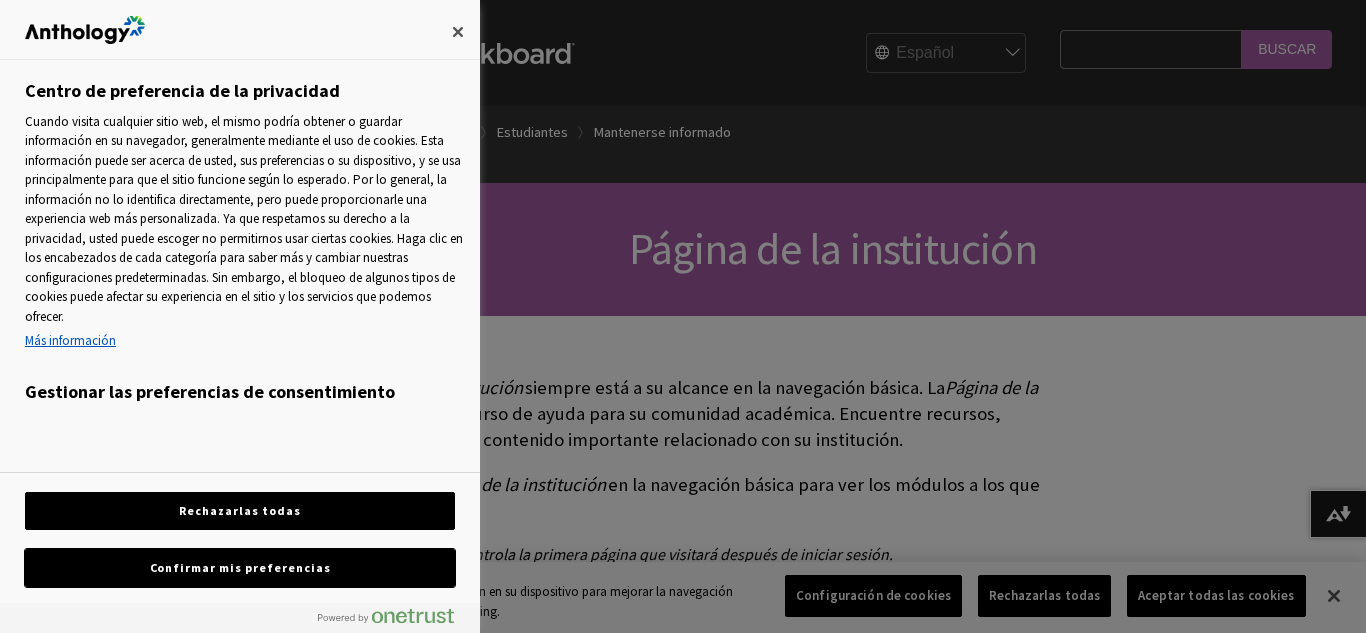 click on "Confirmar mis preferencias" at bounding box center (240, 568) 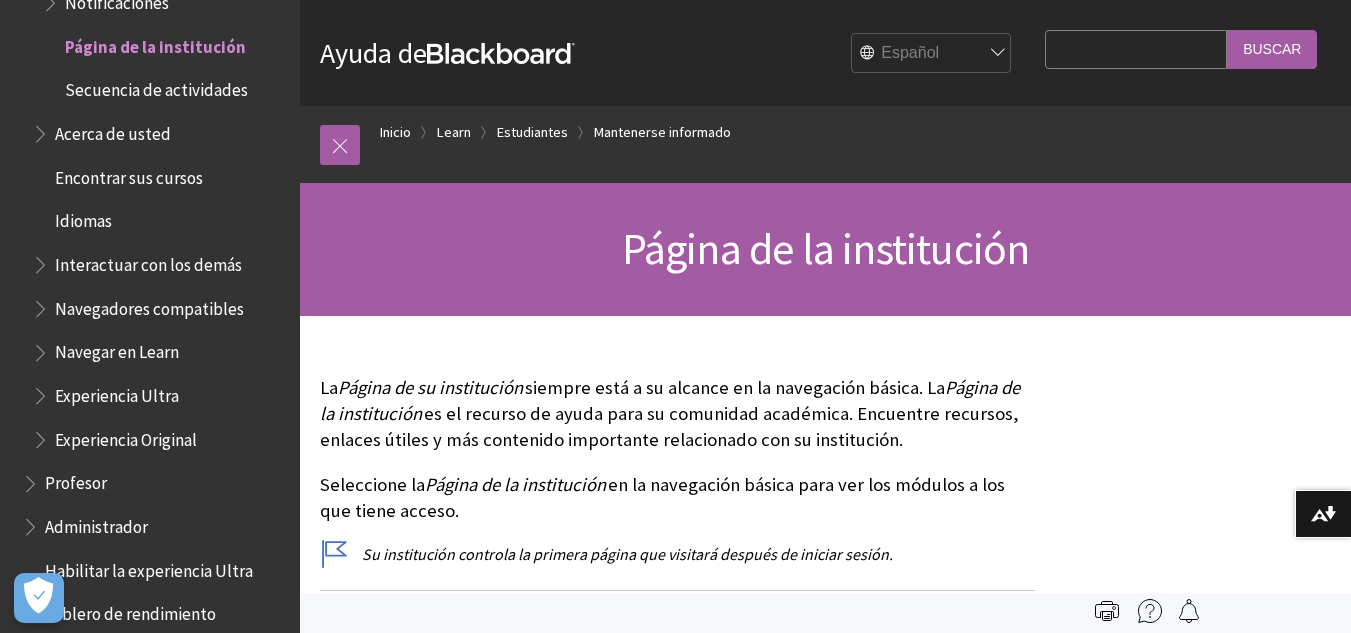 click on "Search Query" at bounding box center (1136, 49) 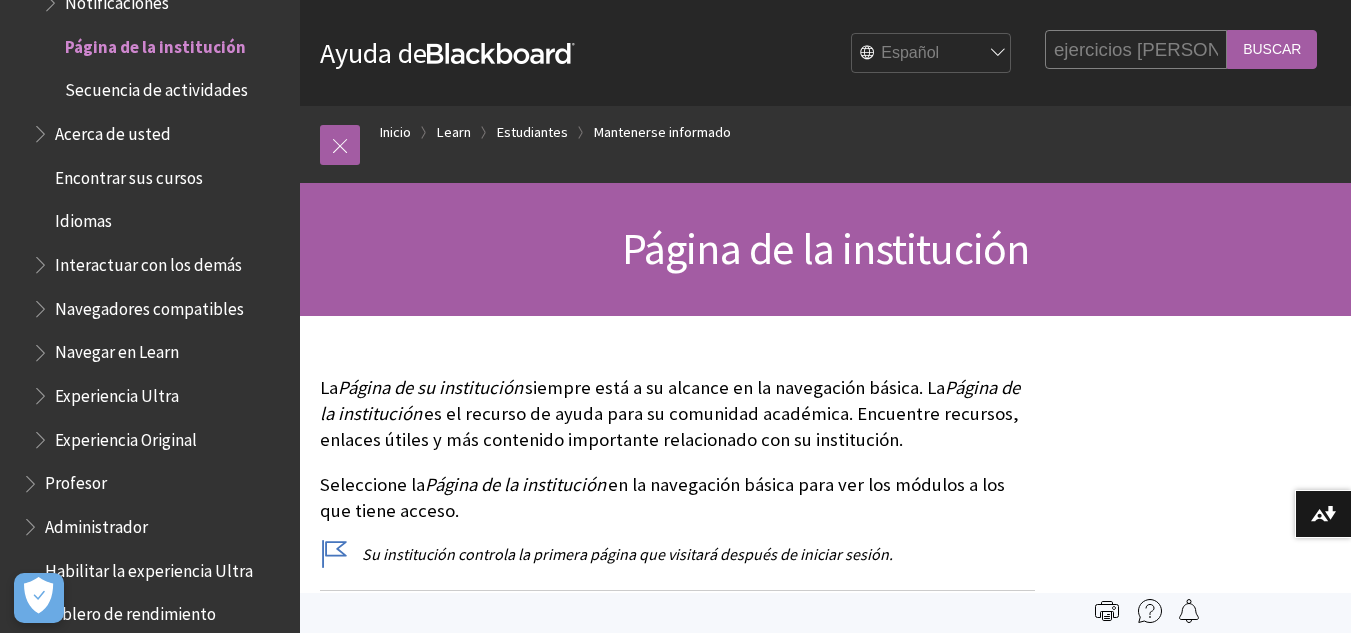 type on "ejercicios de ingles" 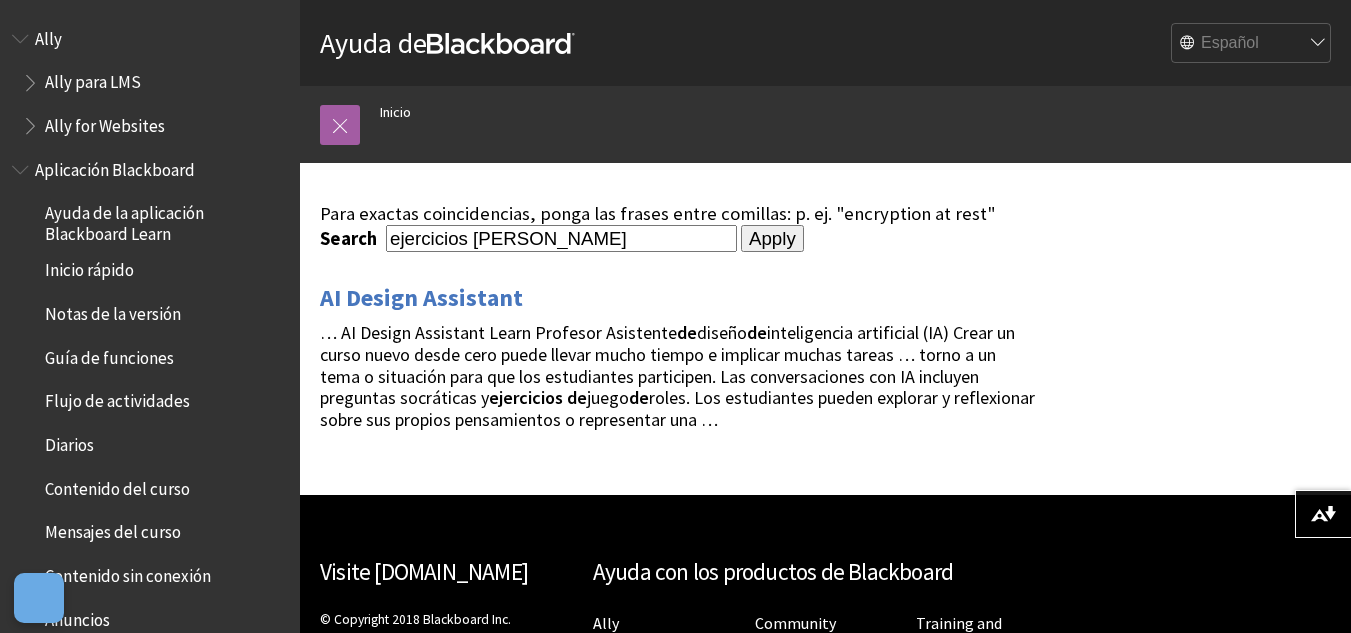 scroll, scrollTop: 0, scrollLeft: 0, axis: both 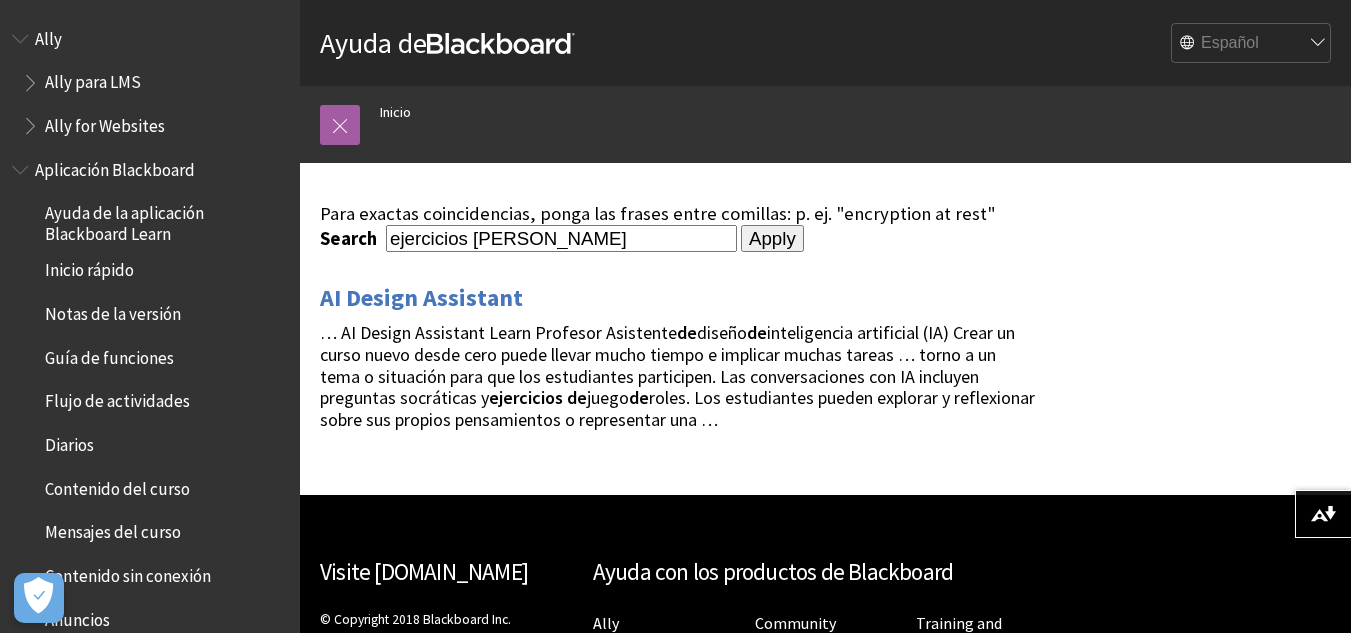 click on "Apply" at bounding box center [772, 239] 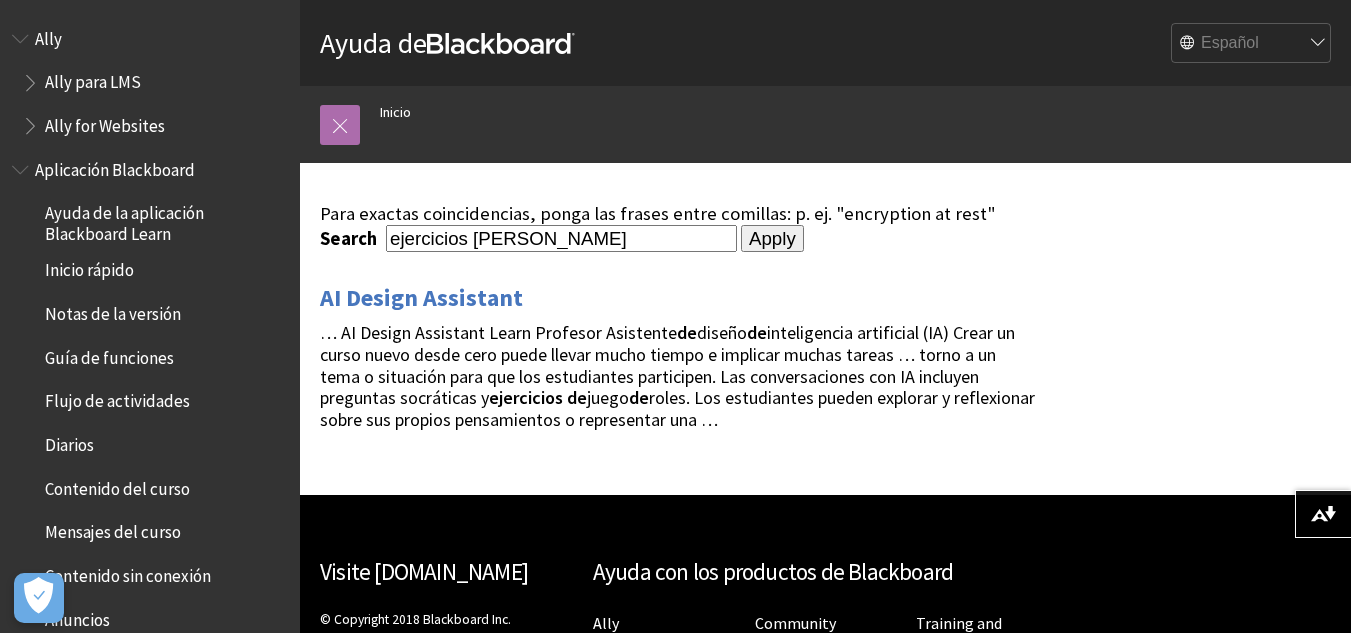 click at bounding box center (340, 125) 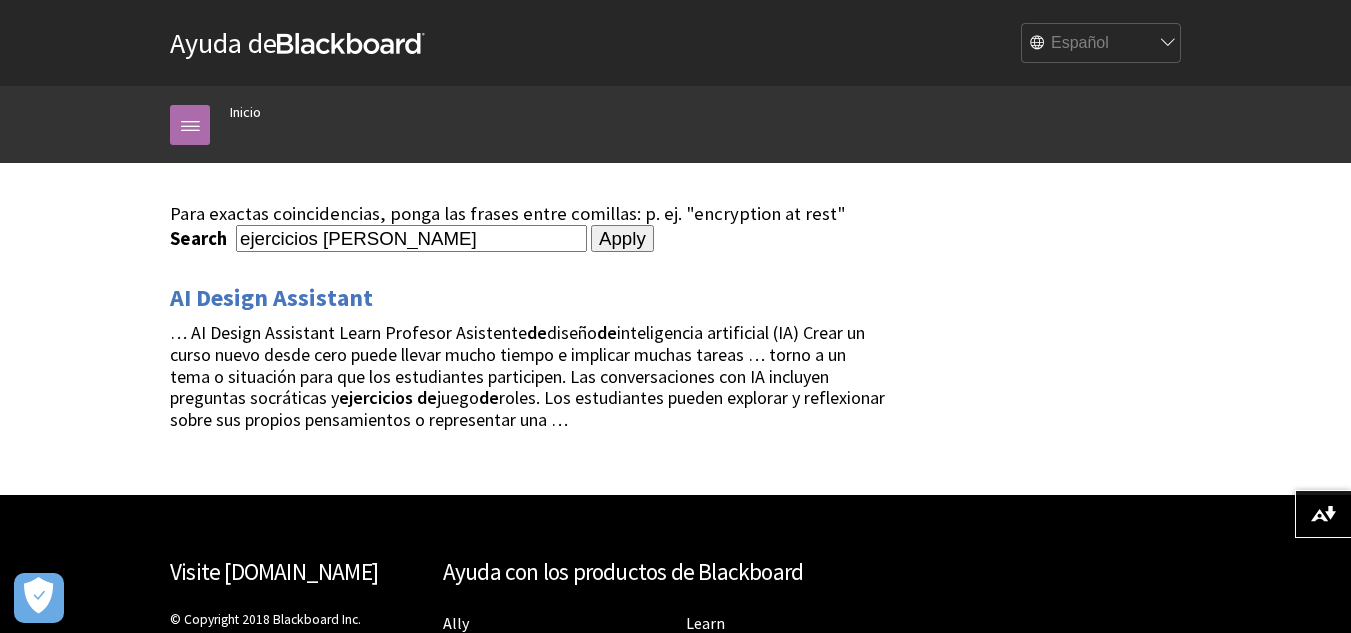 click at bounding box center (190, 125) 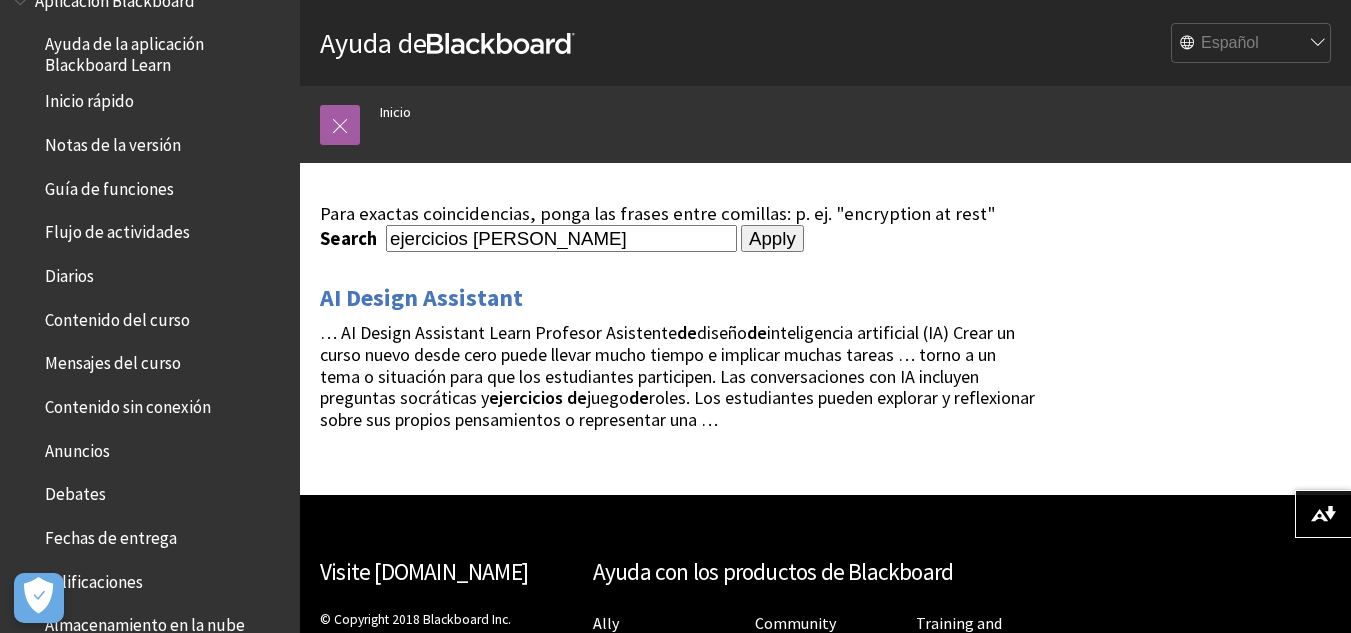 scroll, scrollTop: 183, scrollLeft: 0, axis: vertical 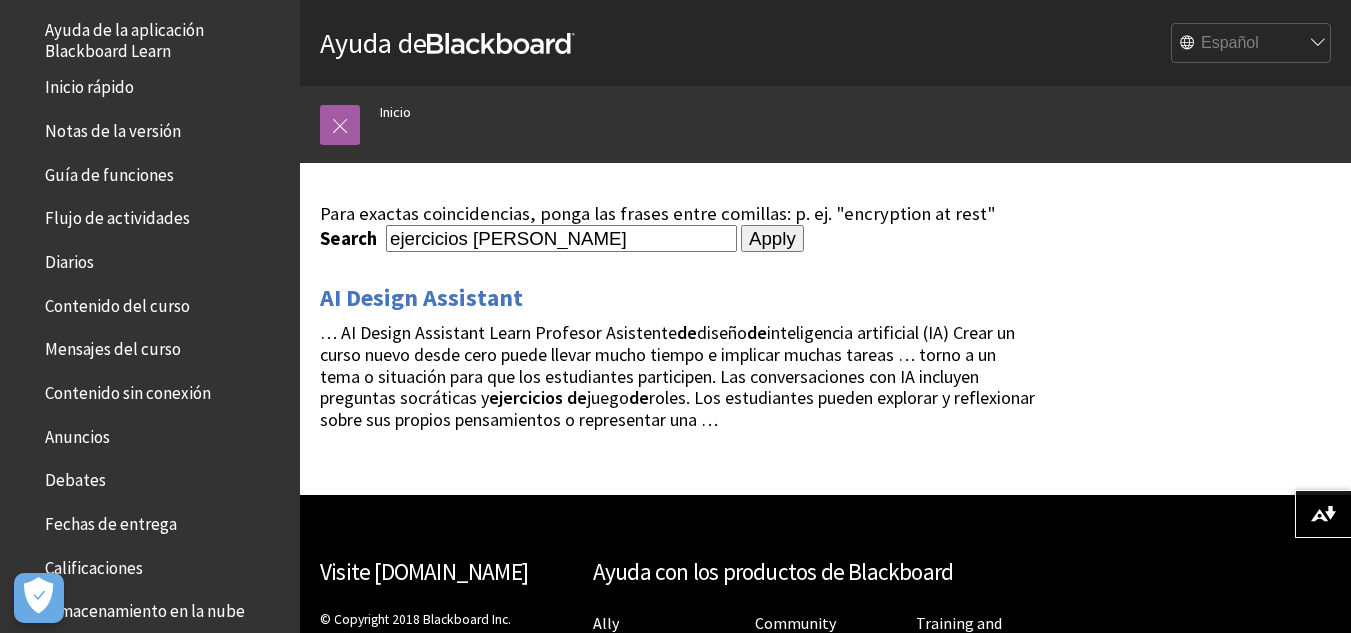 click on "Contenido del curso" at bounding box center [117, 302] 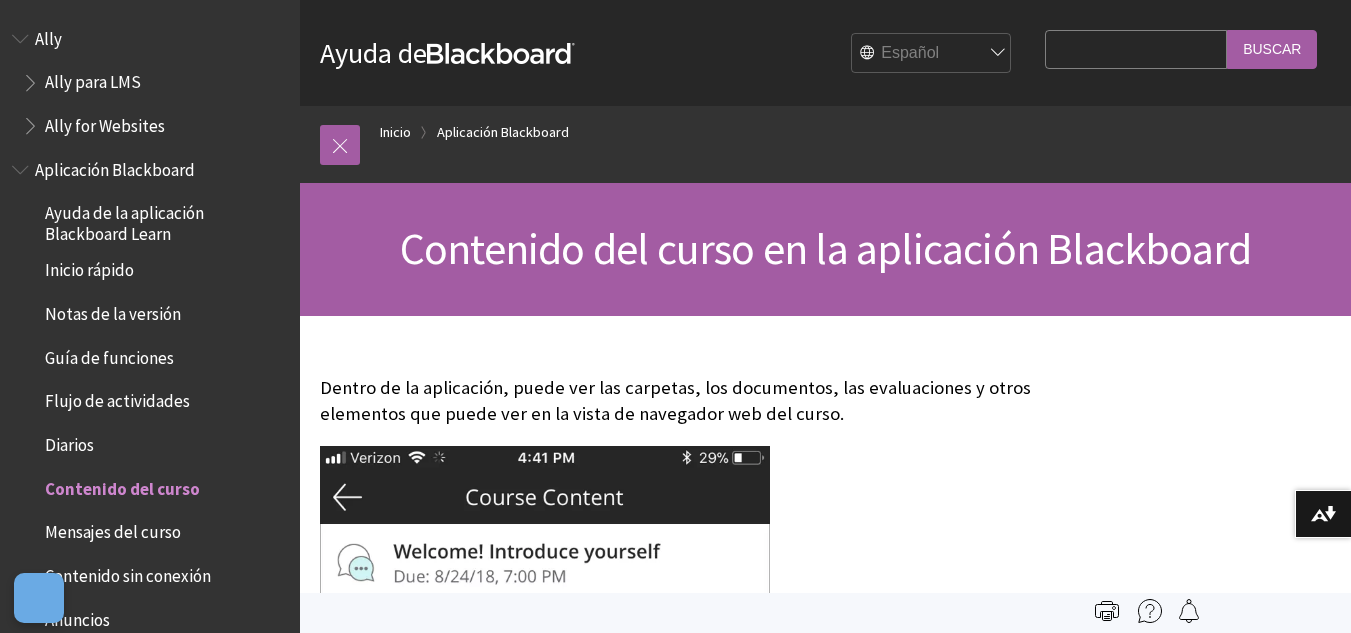 scroll, scrollTop: 0, scrollLeft: 0, axis: both 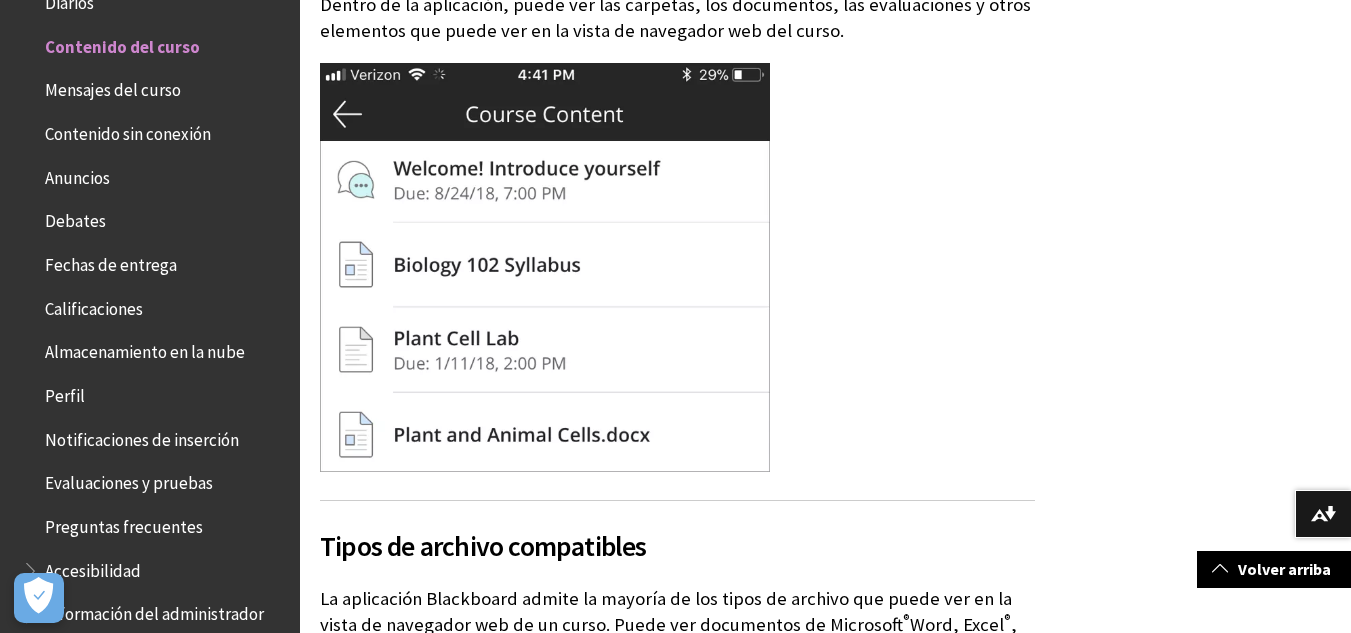 click on "Calificaciones" at bounding box center [94, 305] 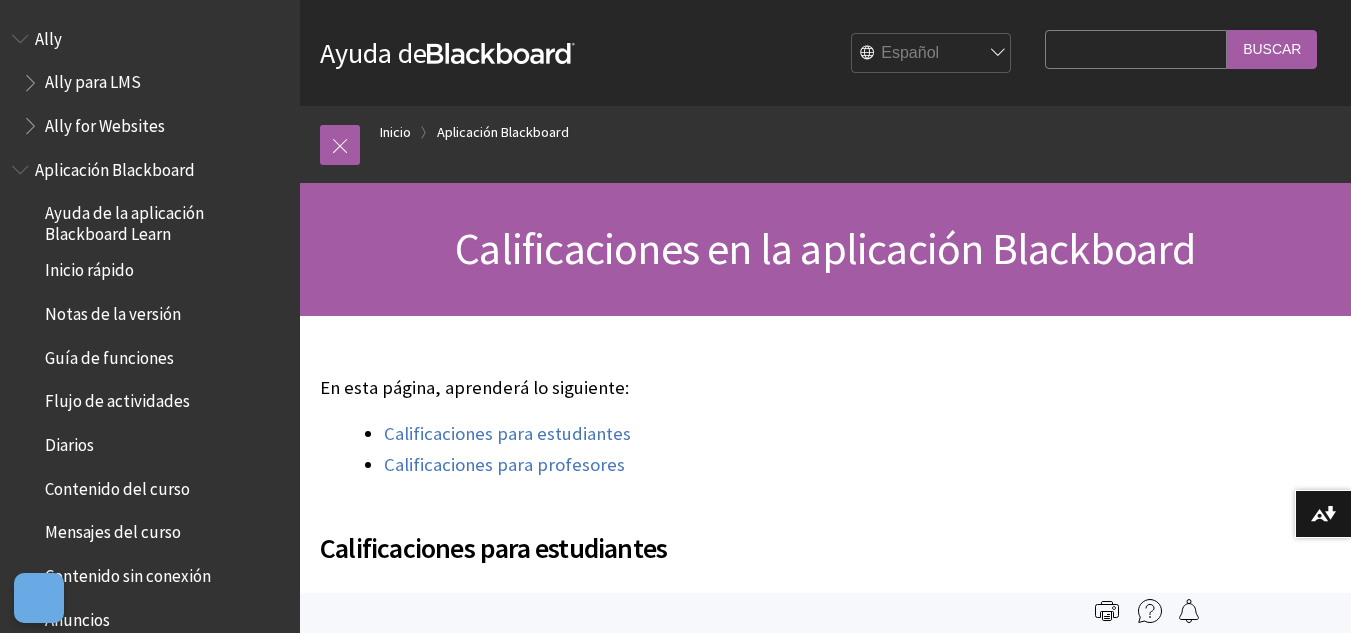 scroll, scrollTop: 0, scrollLeft: 0, axis: both 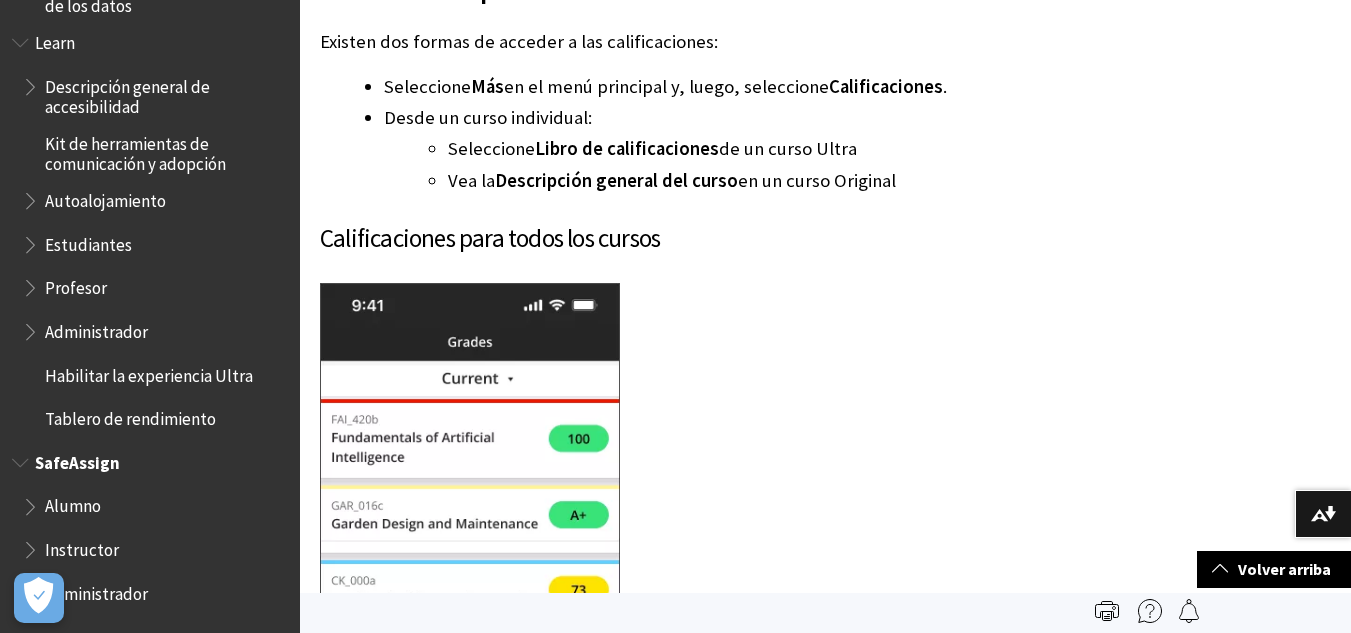 click on "Alumno" at bounding box center [73, 503] 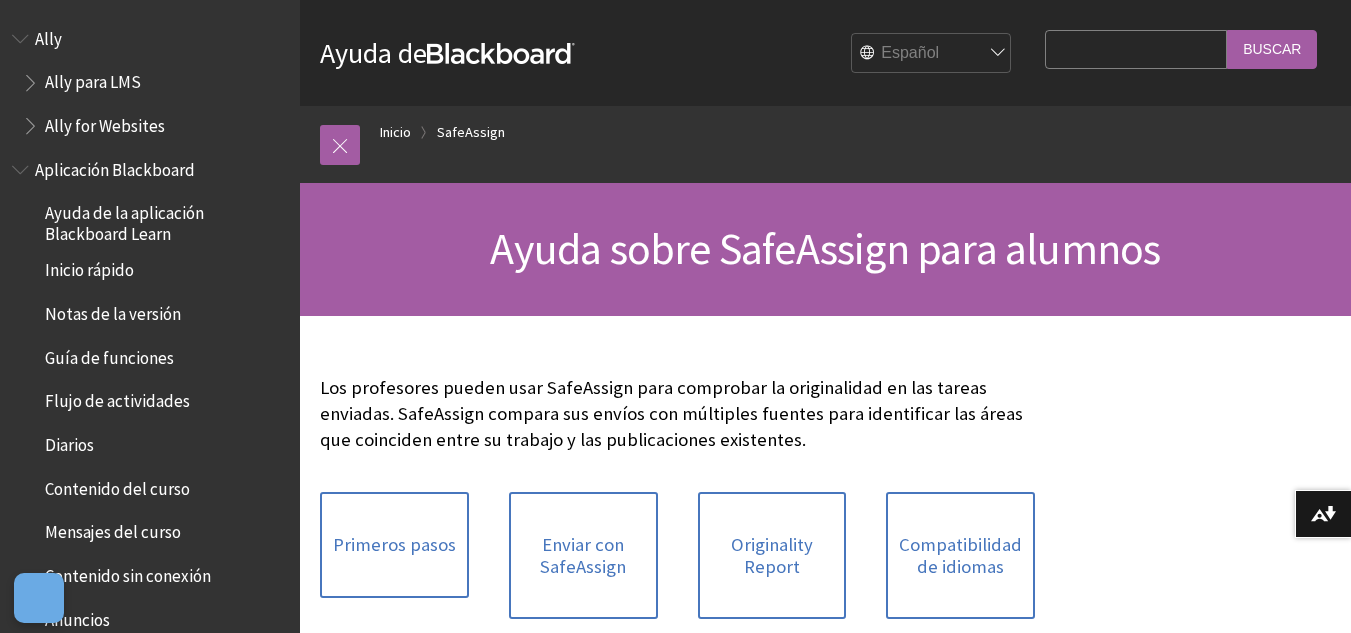 scroll, scrollTop: 0, scrollLeft: 0, axis: both 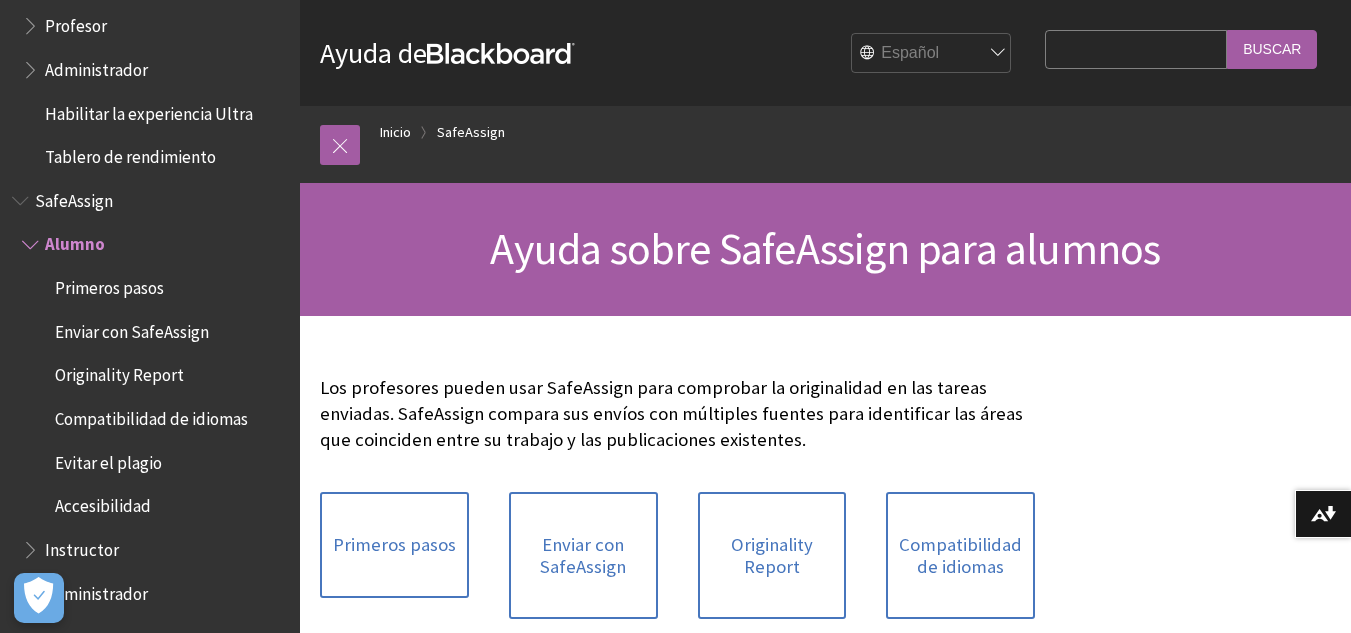 click on "Search Query" at bounding box center [1136, 49] 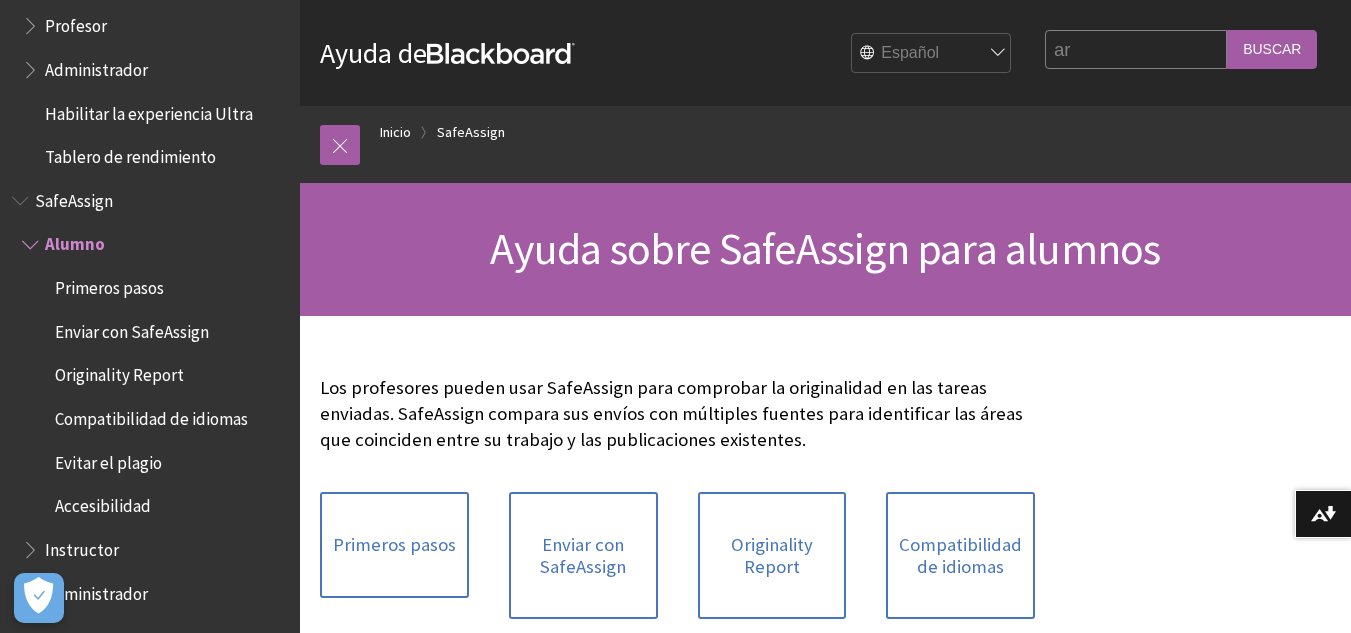 type on "a" 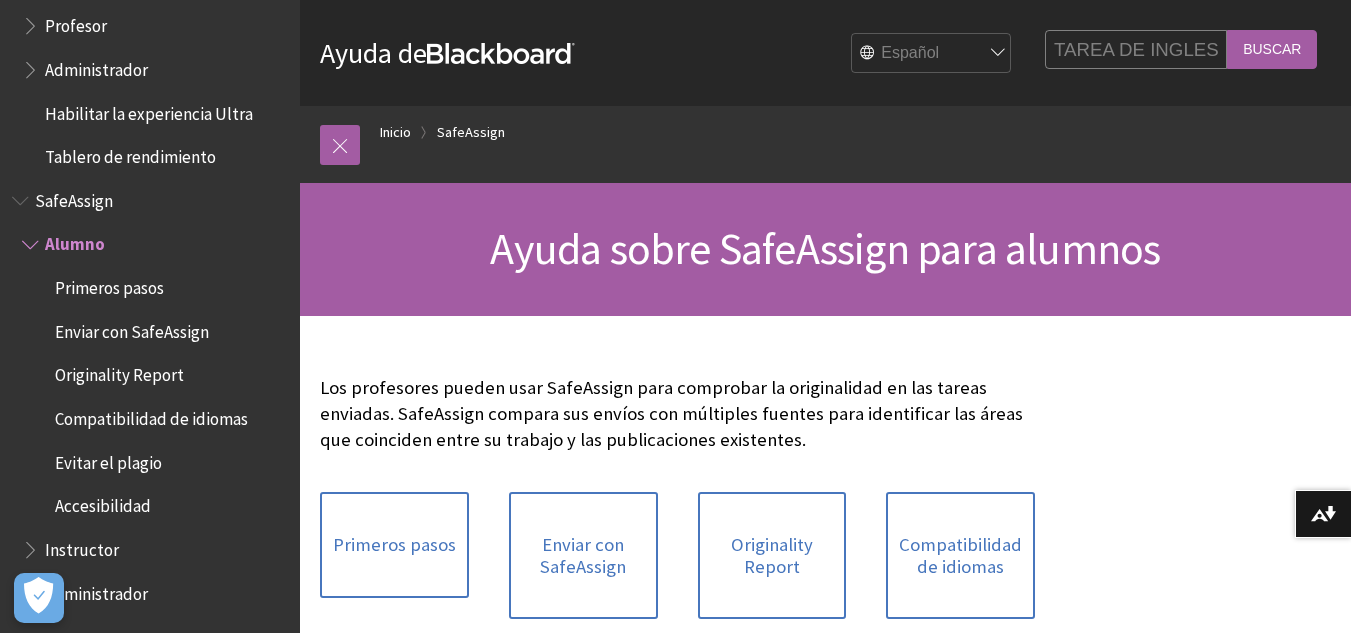 type on "TAREA DE INGLES" 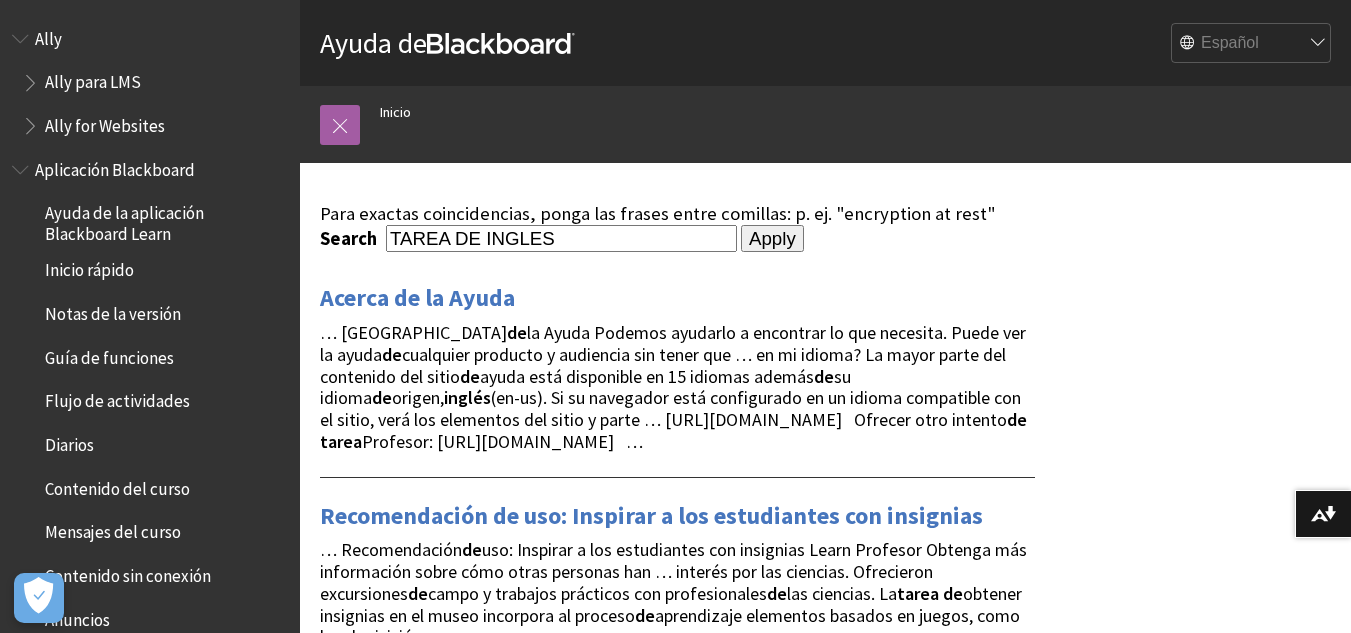 scroll, scrollTop: 0, scrollLeft: 0, axis: both 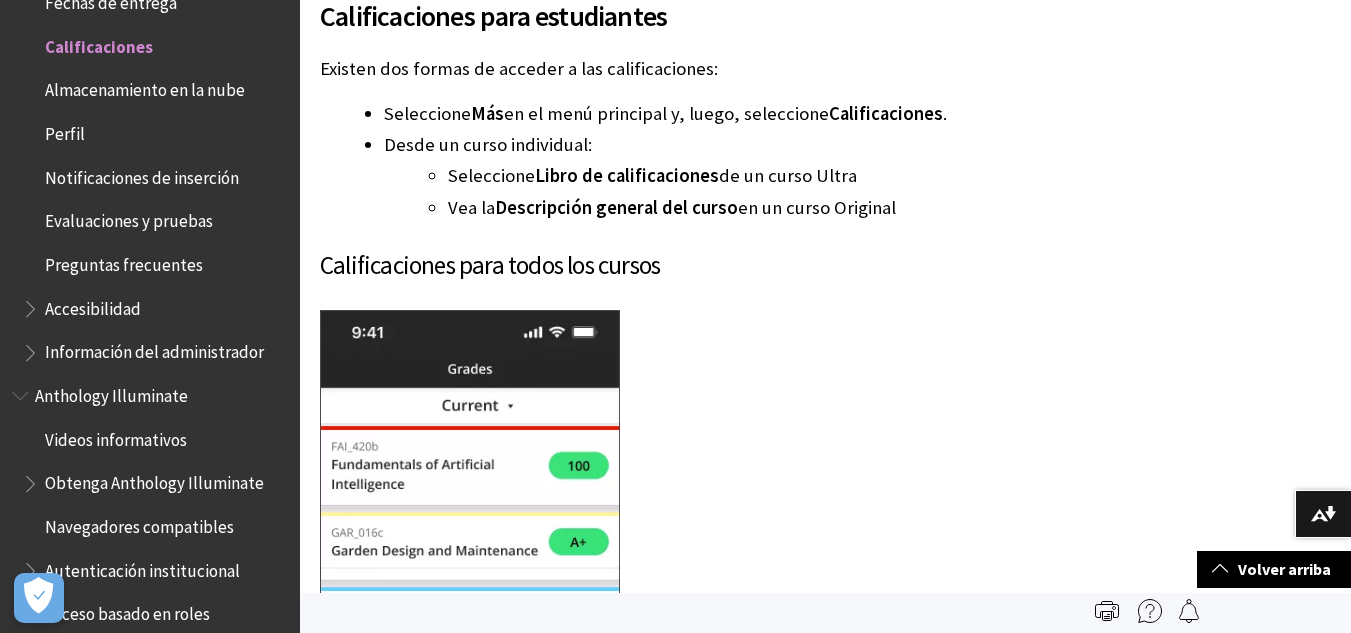click on "Almacenamiento en la nube" at bounding box center (145, 87) 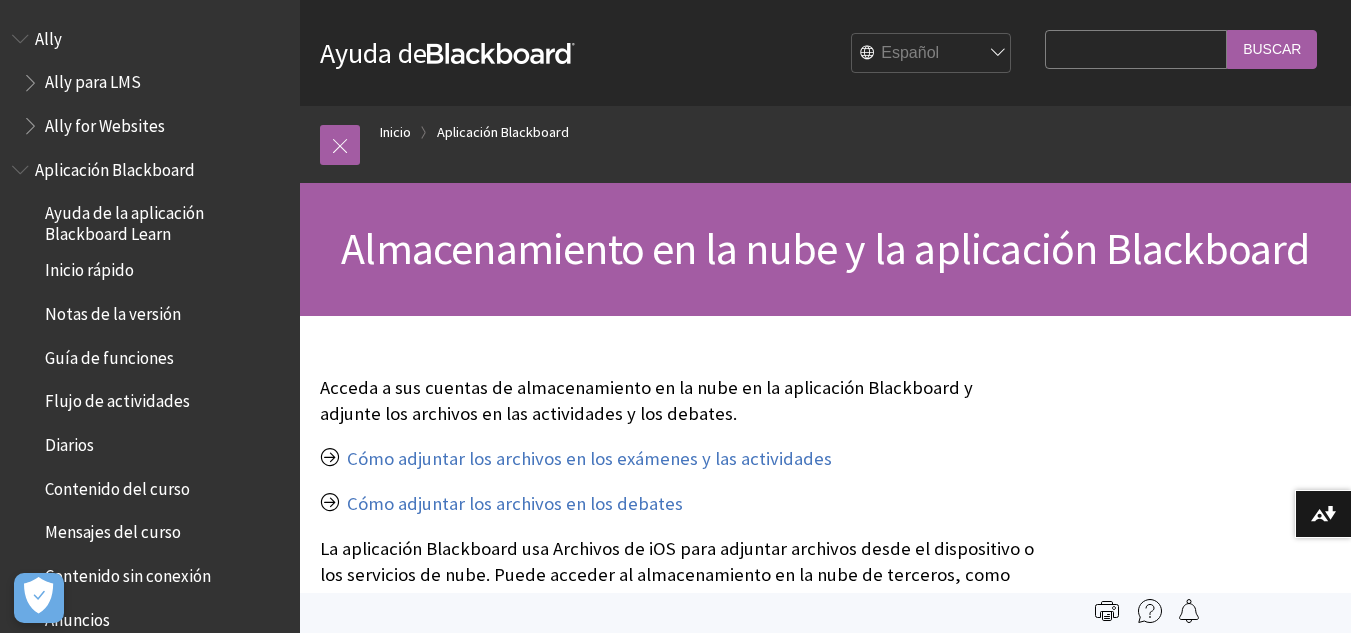 scroll, scrollTop: 0, scrollLeft: 0, axis: both 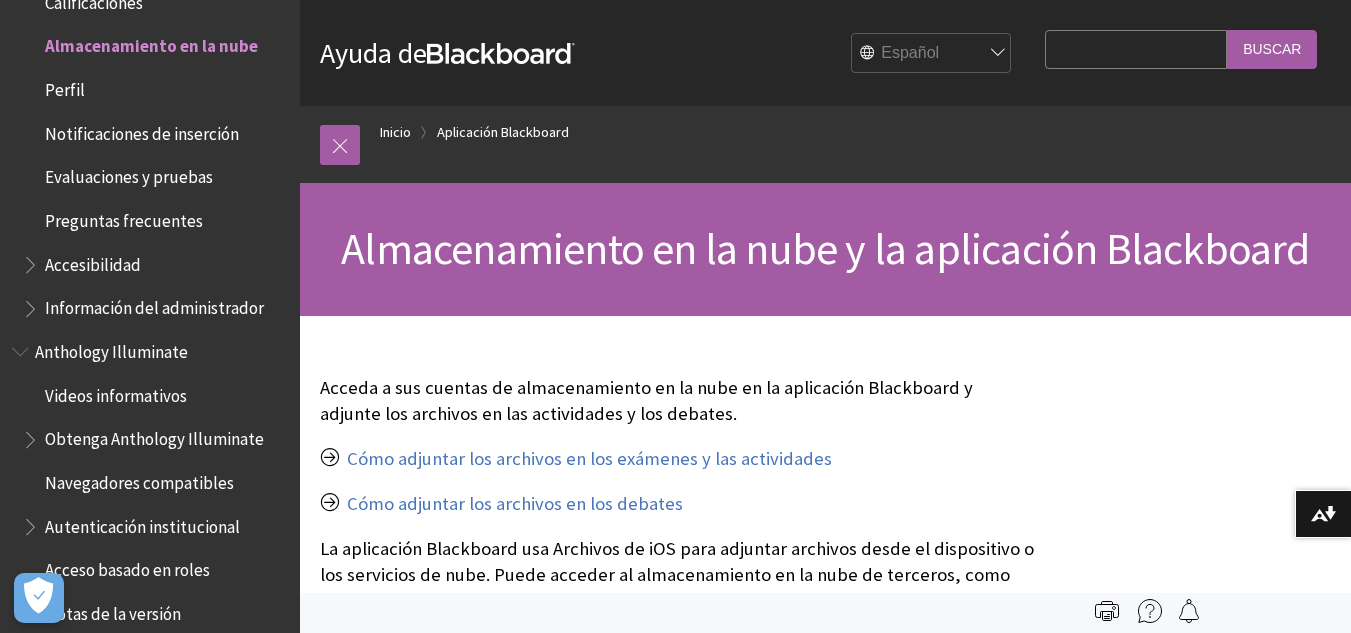 click on "Calificaciones" at bounding box center (155, 3) 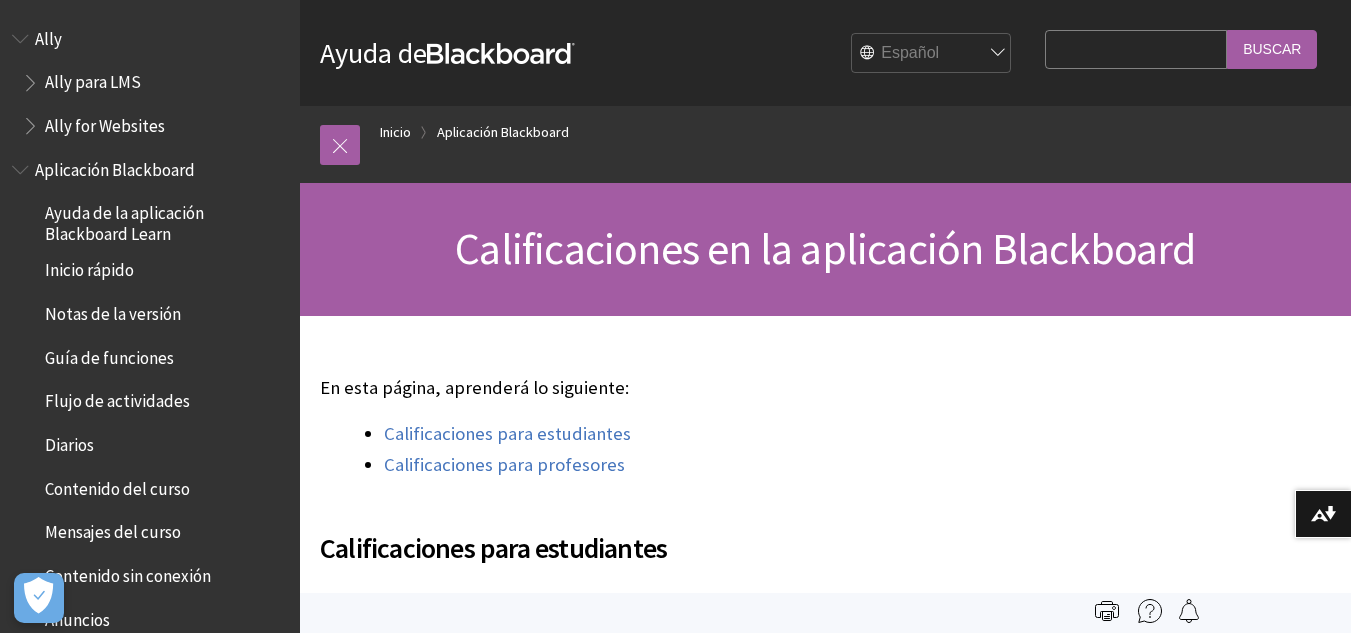 scroll, scrollTop: 0, scrollLeft: 0, axis: both 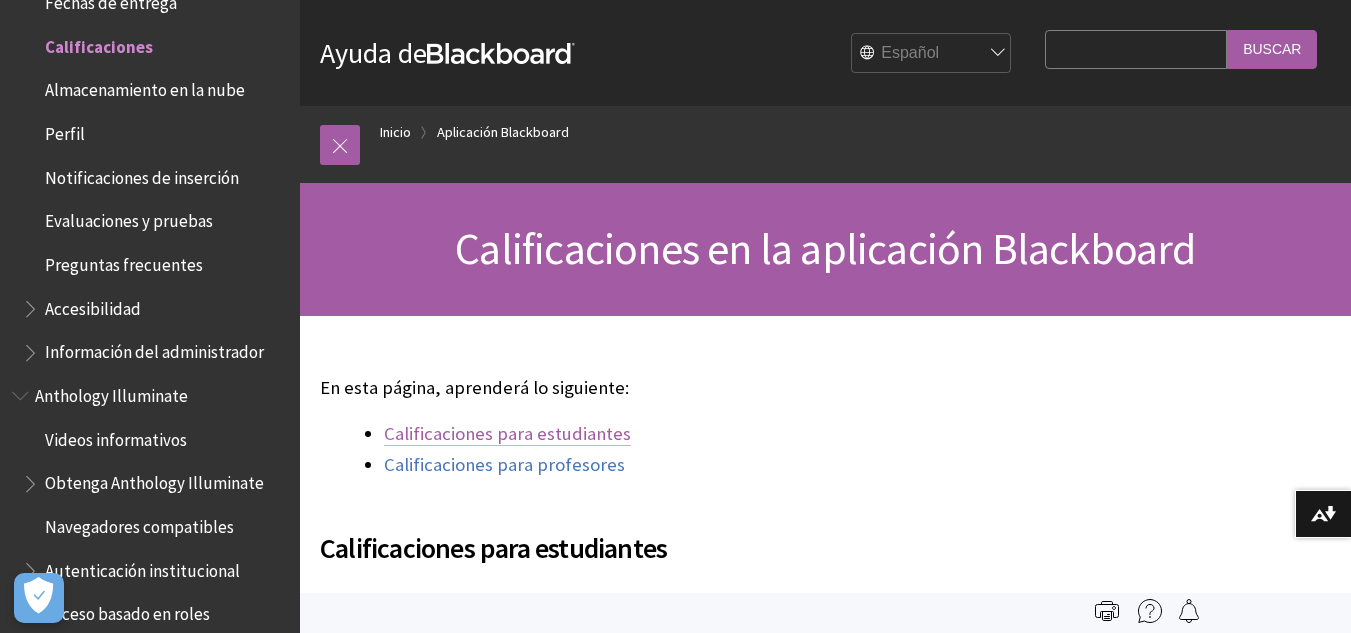 click on "Calificaciones para estudiantes" at bounding box center [507, 434] 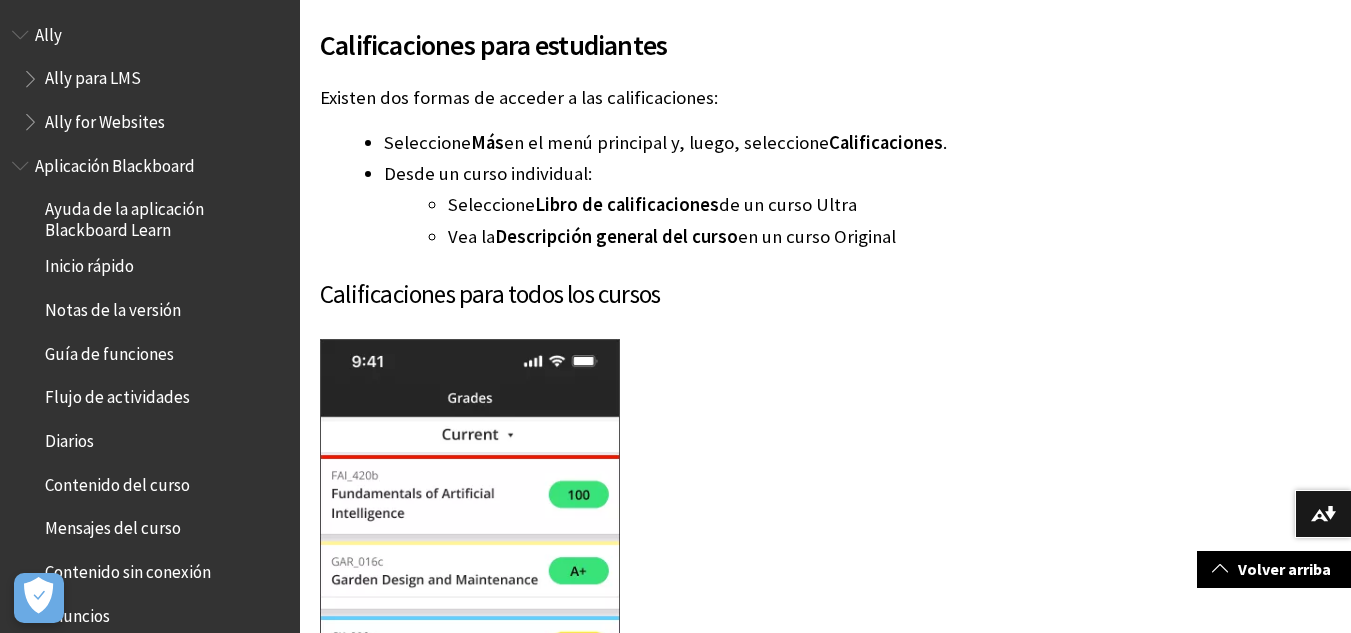 scroll, scrollTop: 0, scrollLeft: 0, axis: both 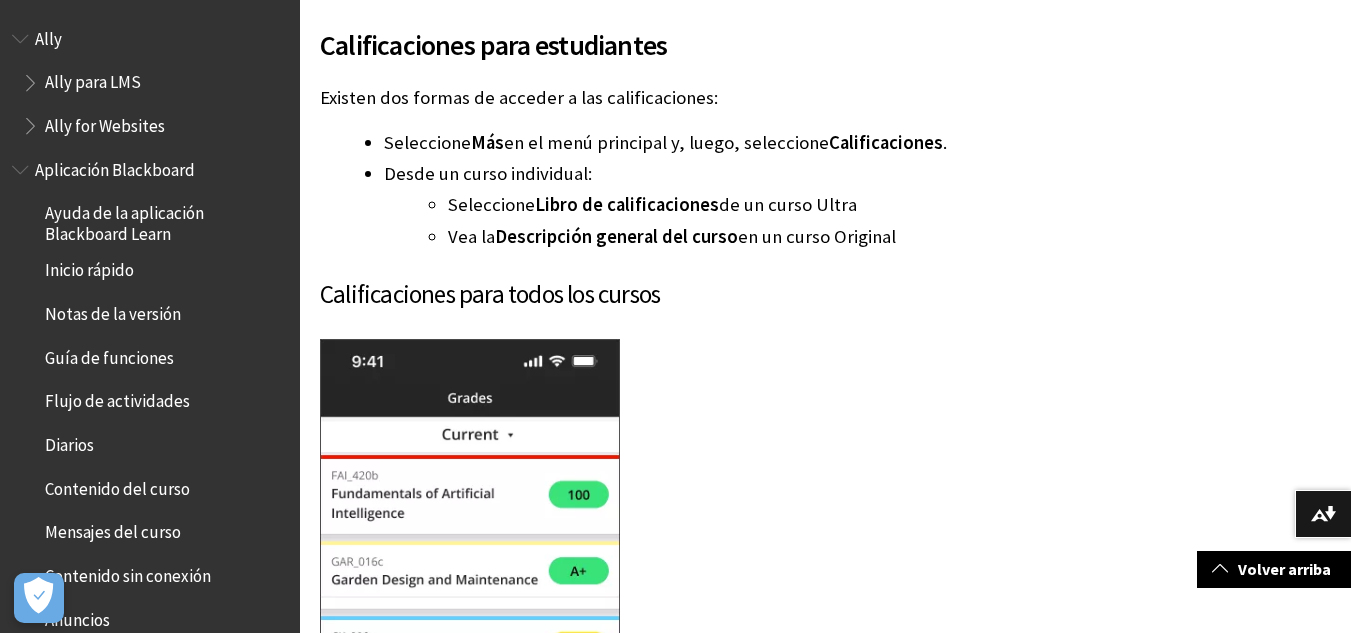 click on "Inicio rápido" at bounding box center [89, 267] 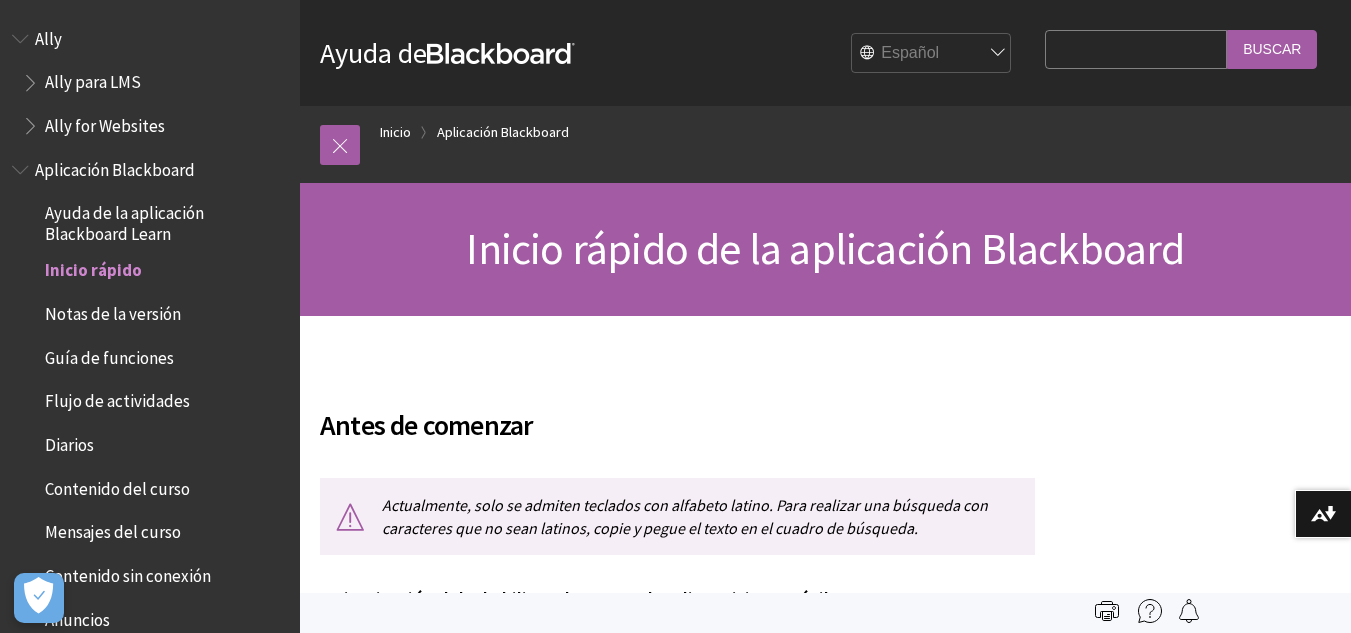 scroll, scrollTop: 0, scrollLeft: 0, axis: both 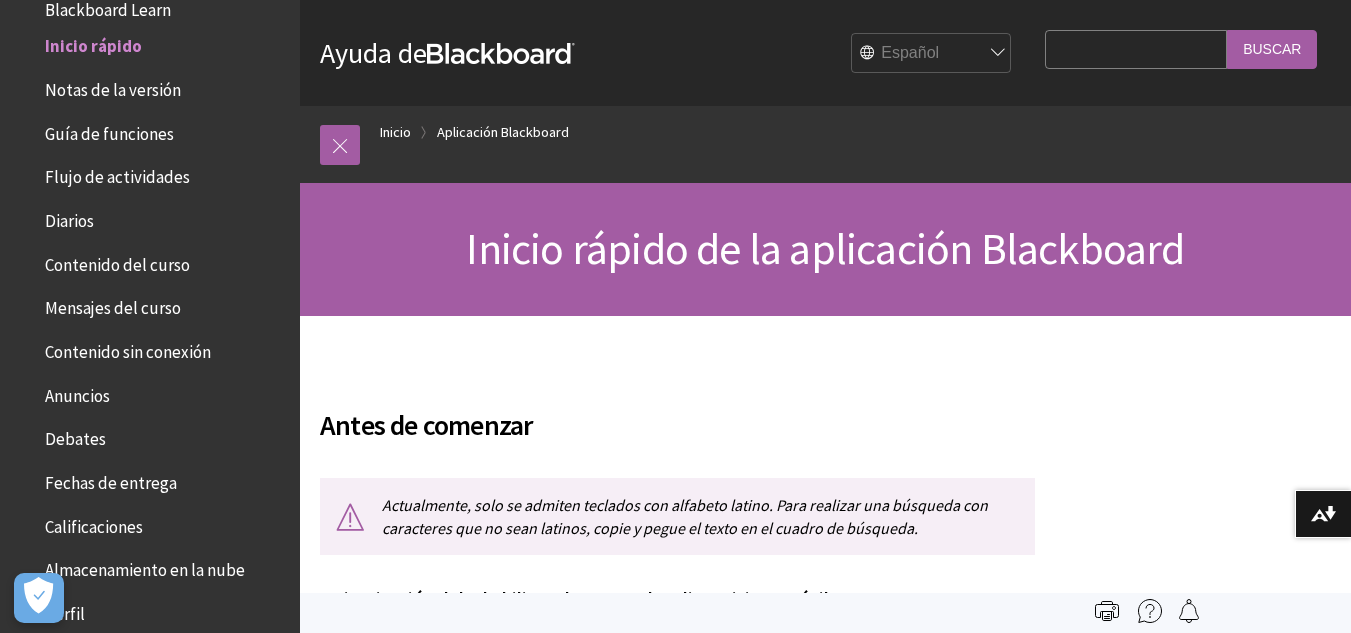 click on "Antes de comenzar Actualmente, solo se admiten teclados con alfabeto latino. Para realizar una búsqueda con caracteres que no sean latinos, copie y pegue el texto en el cuadro de búsqueda. Su institución debe habilitar el acceso a los dispositivos móviles. Escriba el nombre de su institución en la aplicación para verificar si se habilitó el acceso de dispositivos móviles. Necesita una cuenta de Blackboard Learn en su institución. Deberá iniciar sesión en la aplicación con el mismo nombre de usuario y contraseña proporcionados por su institución. Su dispositivo necesita uno de estos sistemas operativos para ejecutar la aplicación Blackboard Learn. iOS 13 o versiones posteriores Android 11 o versiones posteriores Los servicios de Google Play permanecen suspendidos en los dispositivos móviles Huawei en cumplimiento con la  nota de la versión publicada el 16 de mayo de 2019. Instalar la aplicación e iniciar sesión Descargar en su dispositivo Apple®" at bounding box center [677, 2364] 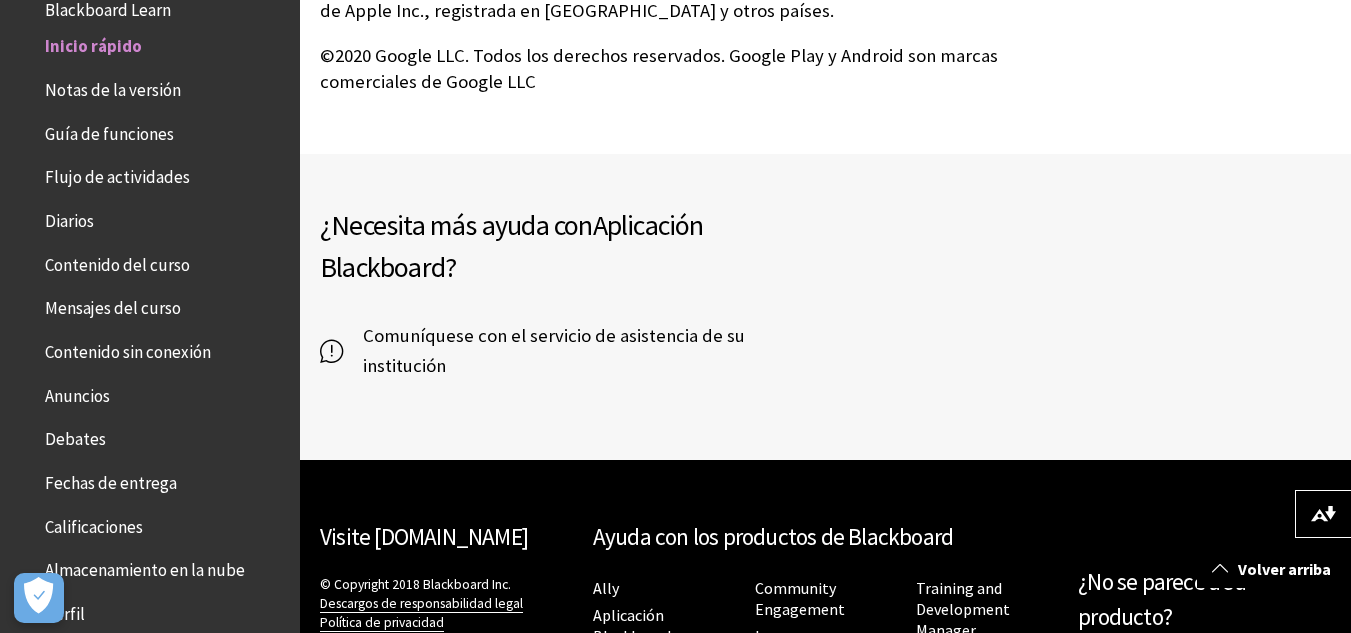 scroll, scrollTop: 4363, scrollLeft: 0, axis: vertical 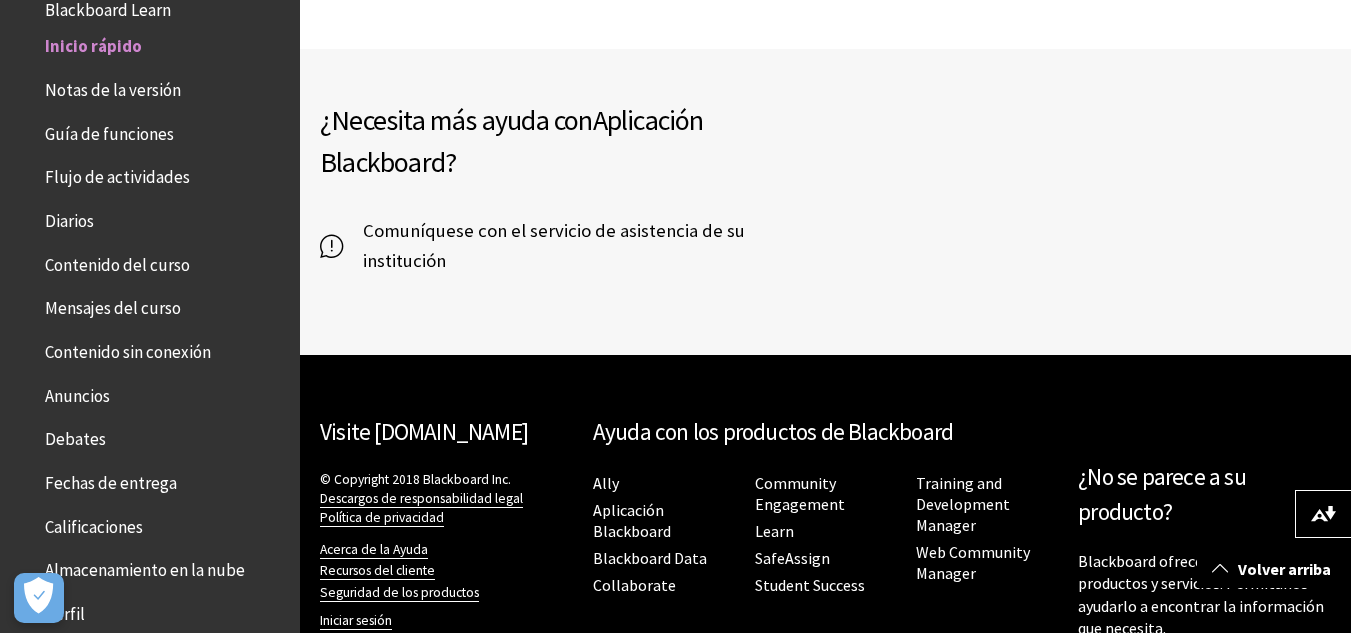 click on "Fechas de entrega" at bounding box center (111, 479) 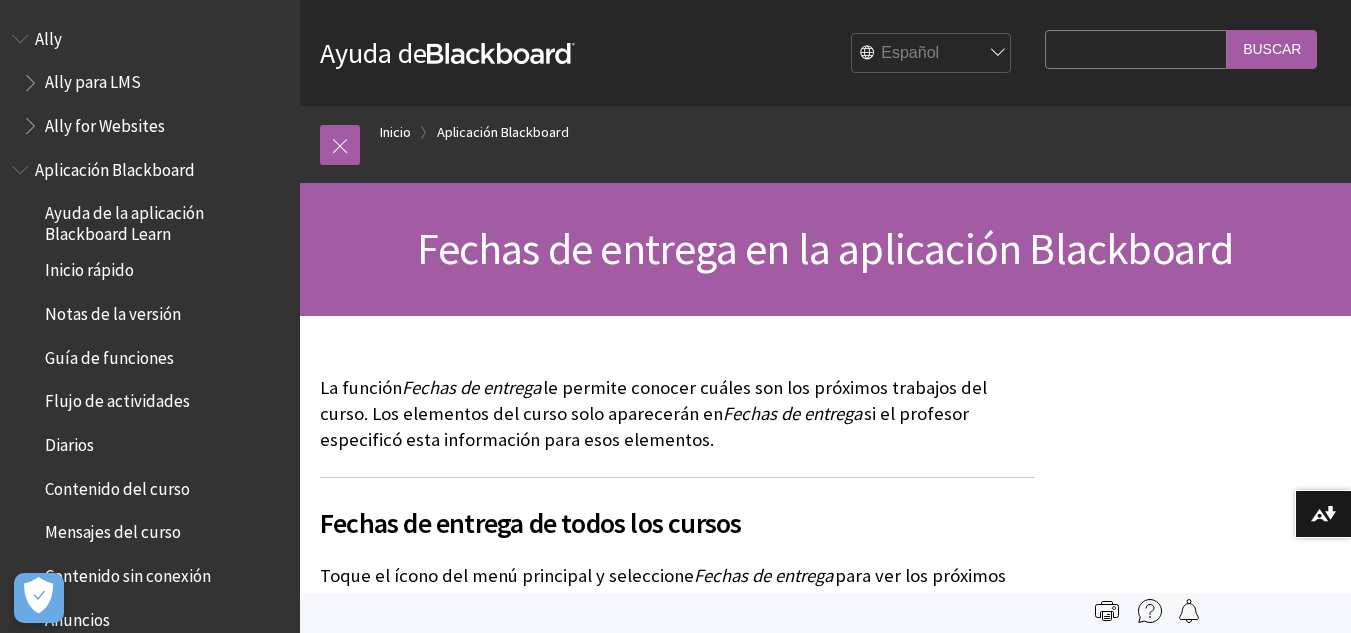 scroll, scrollTop: 0, scrollLeft: 0, axis: both 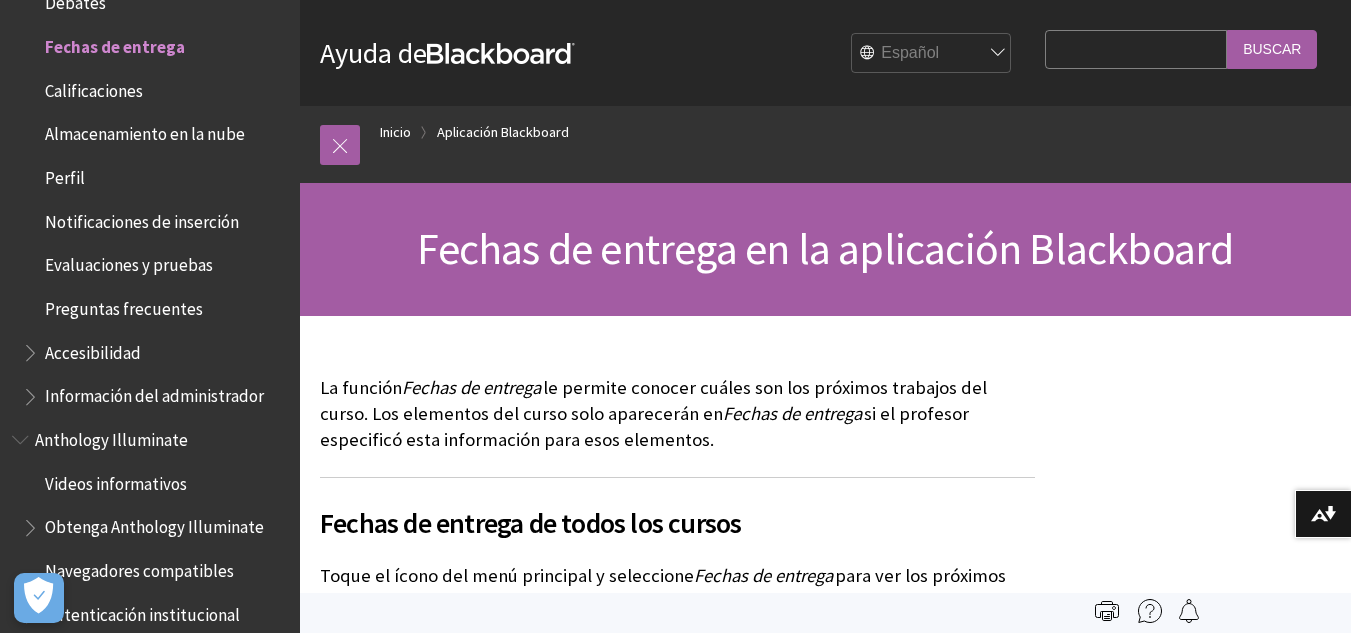 click on "La función  Fechas de entrega" at bounding box center [825, 1780] 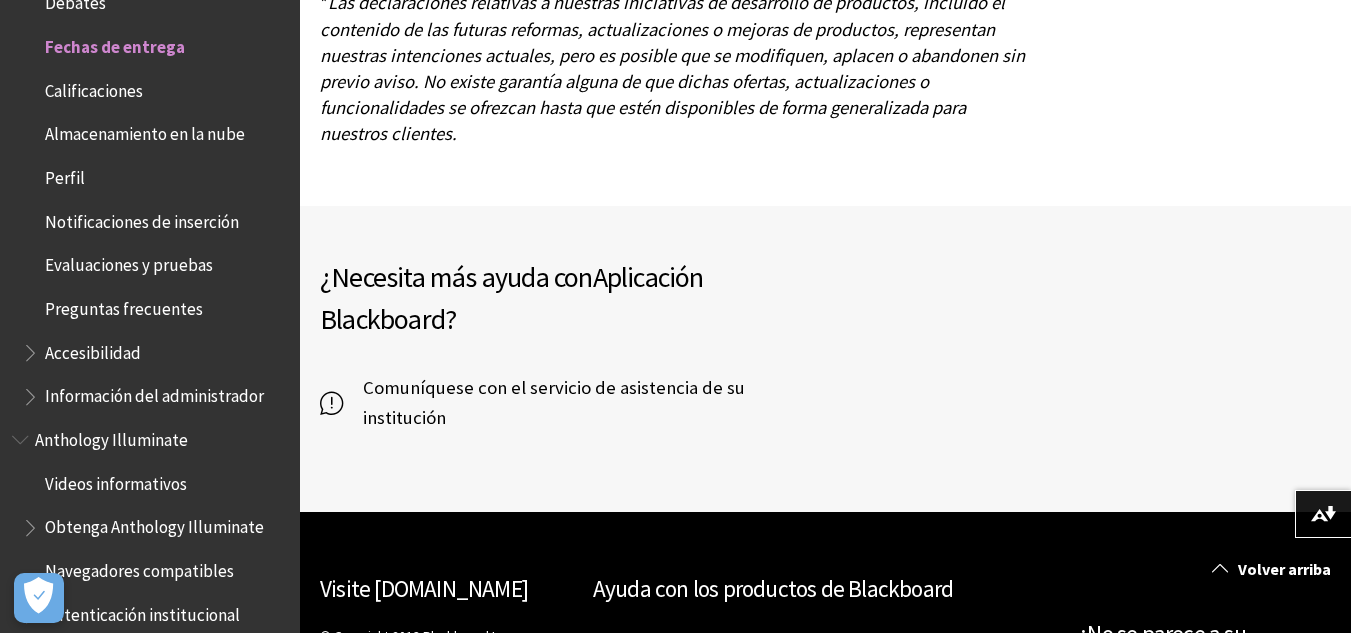 scroll, scrollTop: 3080, scrollLeft: 0, axis: vertical 